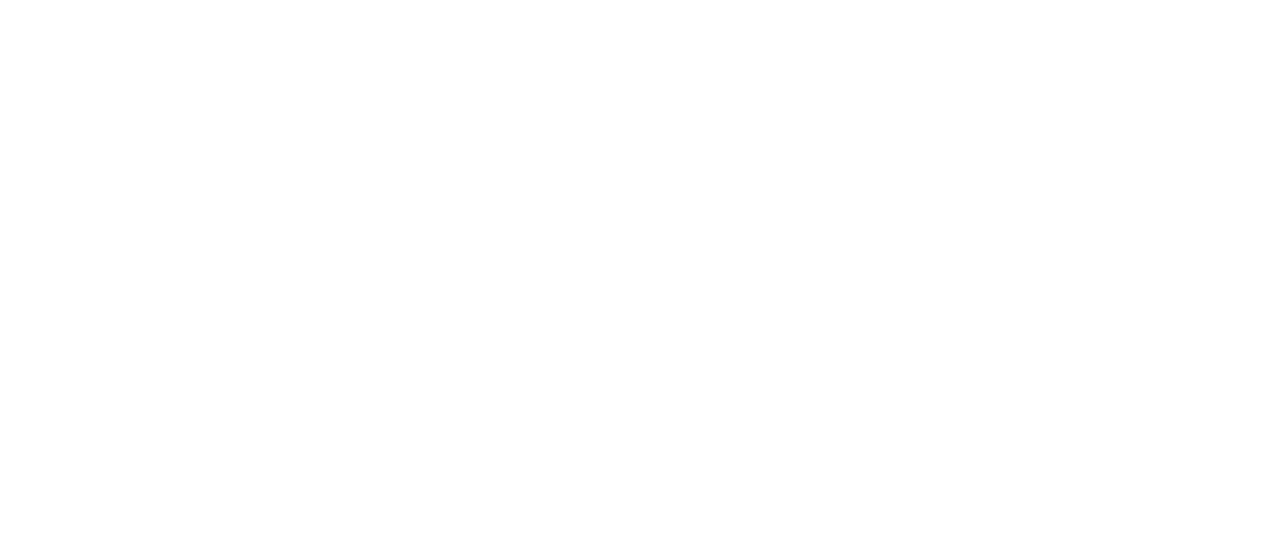 scroll, scrollTop: 0, scrollLeft: 0, axis: both 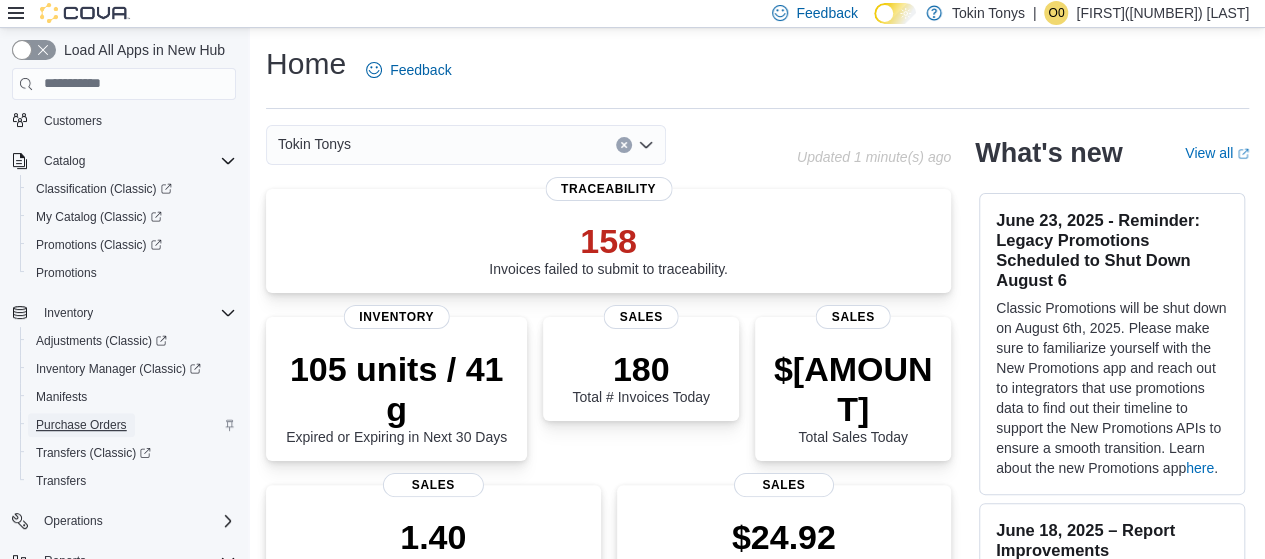 click on "Purchase Orders" at bounding box center [81, 425] 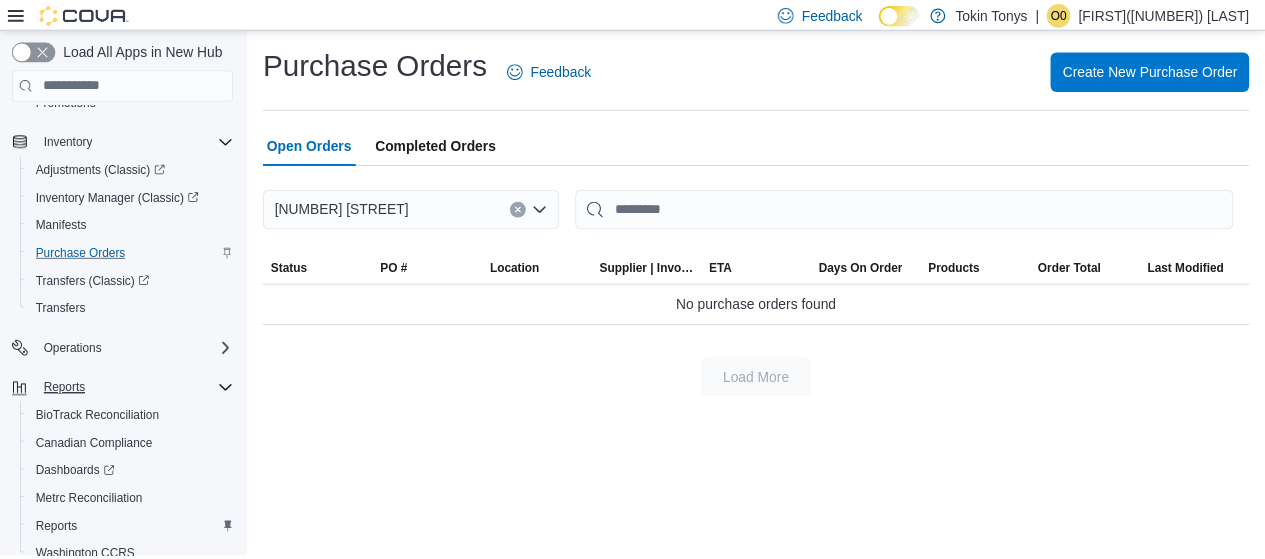 scroll, scrollTop: 400, scrollLeft: 0, axis: vertical 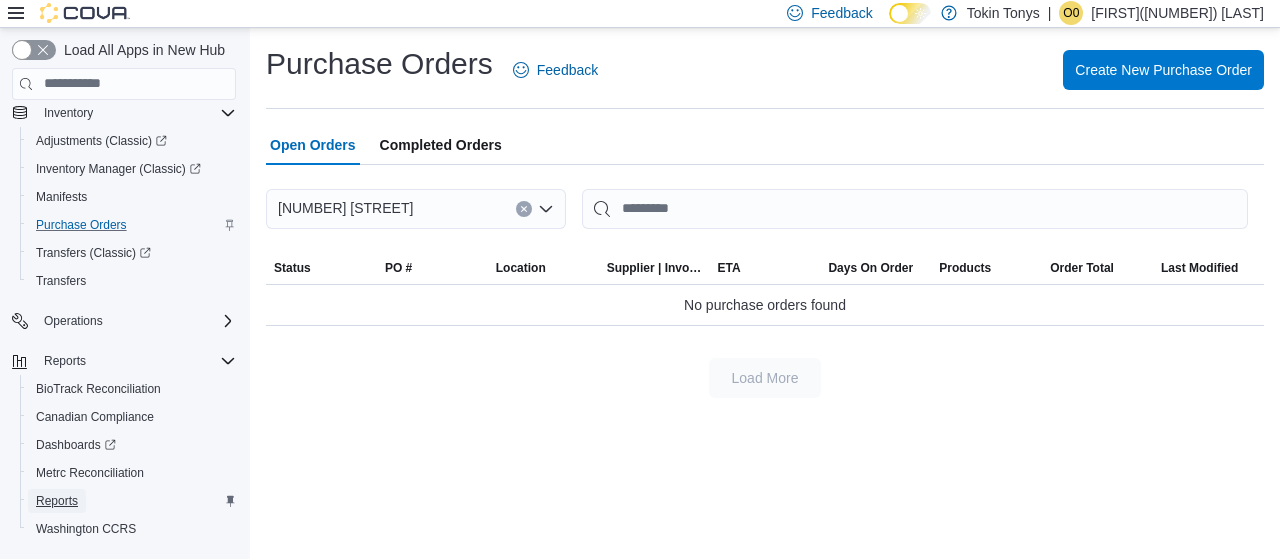 click on "Reports" at bounding box center [57, 501] 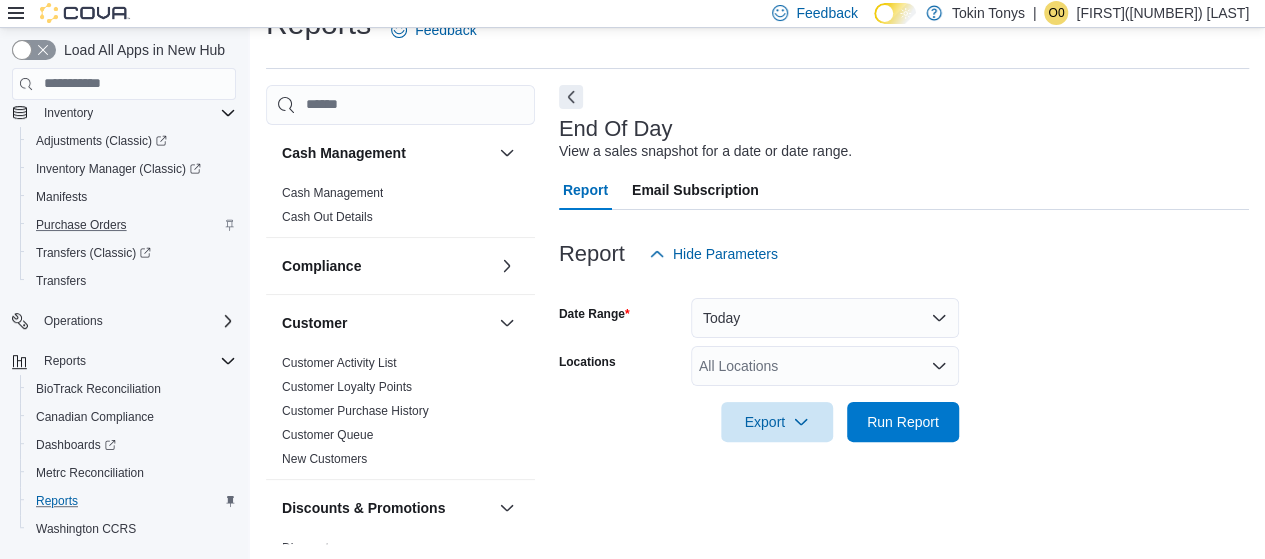 scroll, scrollTop: 41, scrollLeft: 0, axis: vertical 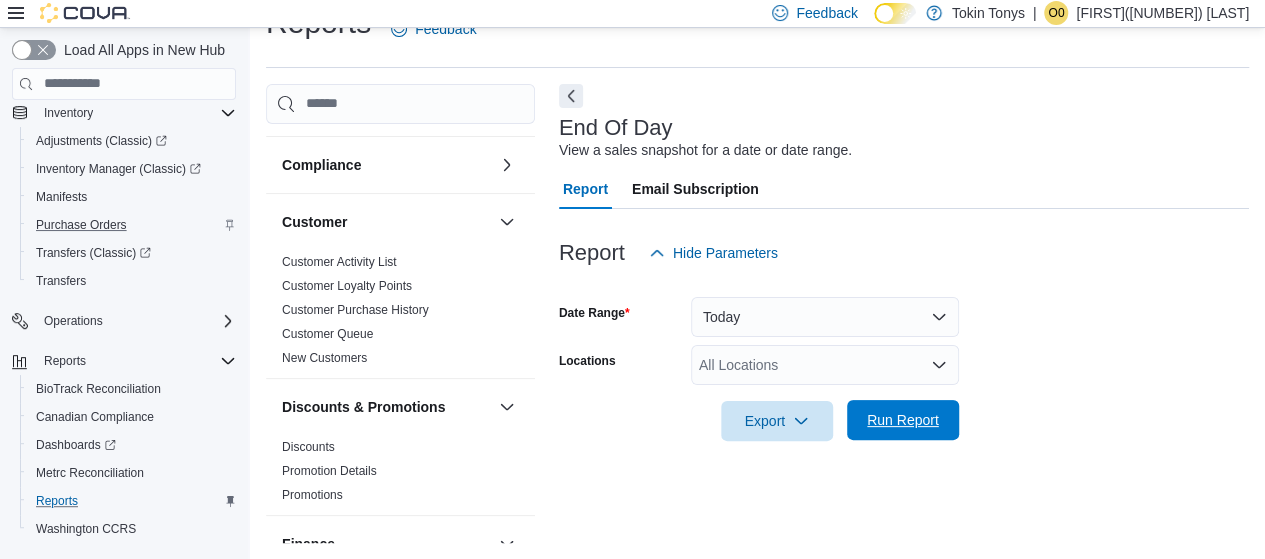 click on "Run Report" at bounding box center (903, 420) 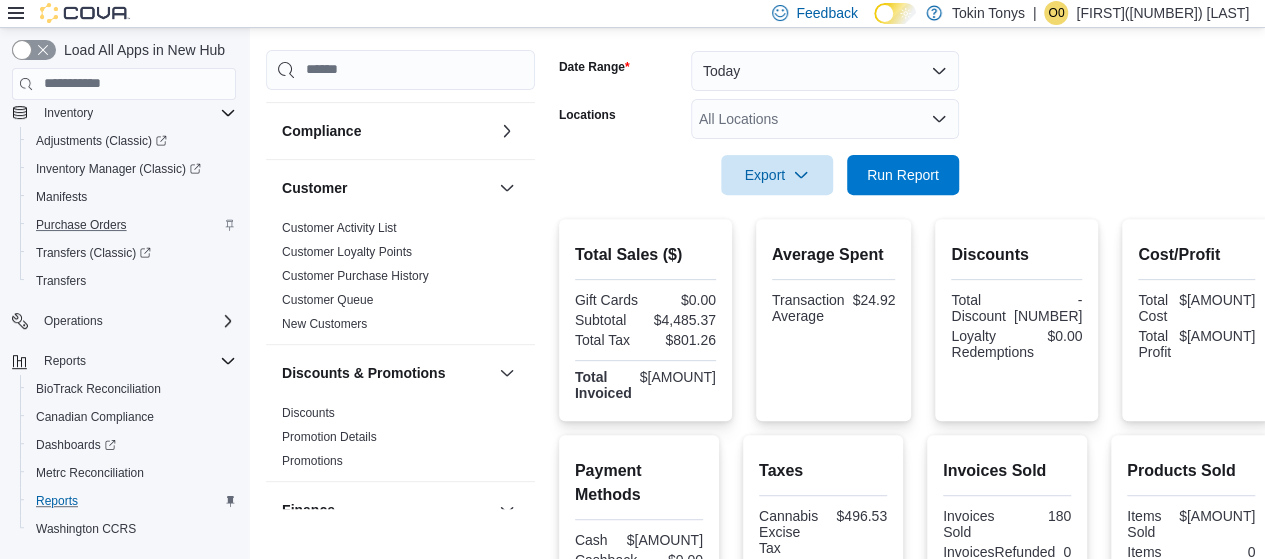 scroll, scrollTop: 341, scrollLeft: 0, axis: vertical 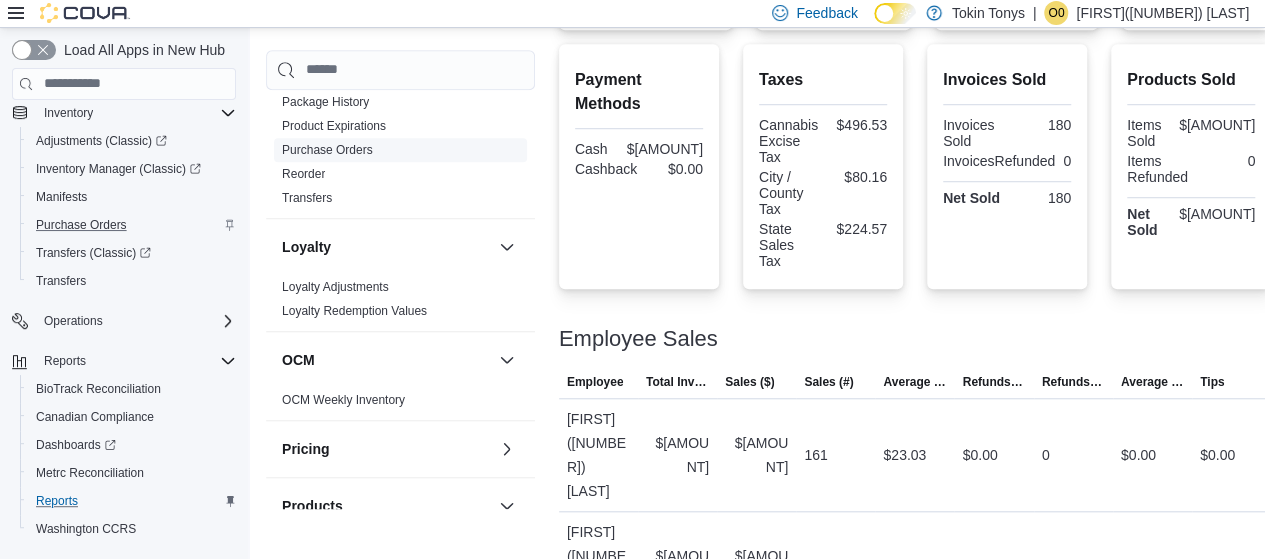 click on "Purchase Orders" at bounding box center [327, 150] 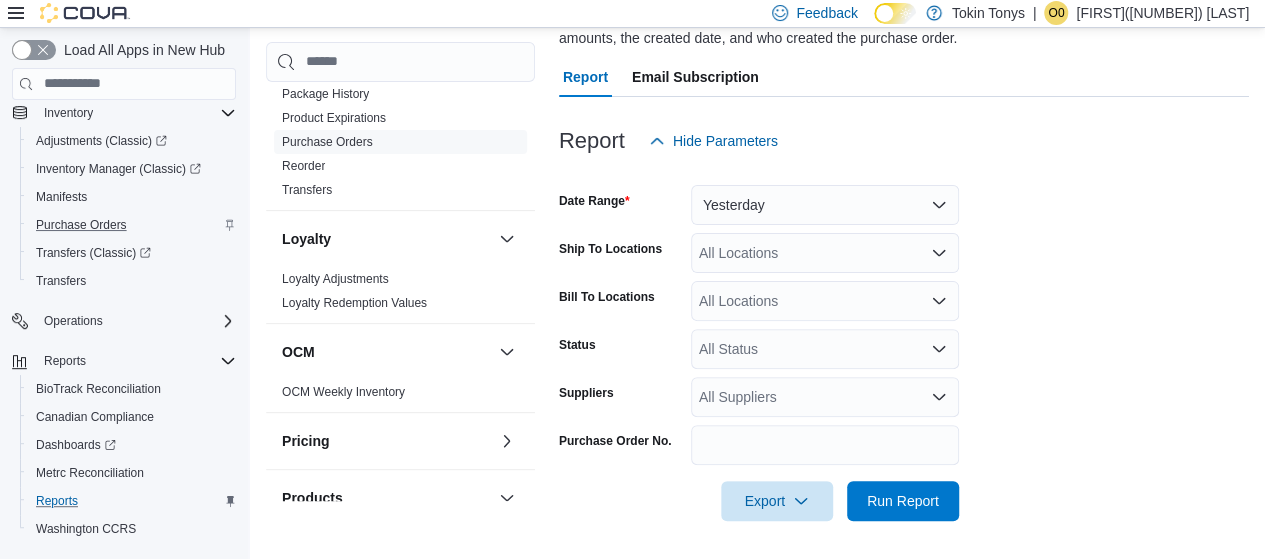 scroll, scrollTop: 175, scrollLeft: 0, axis: vertical 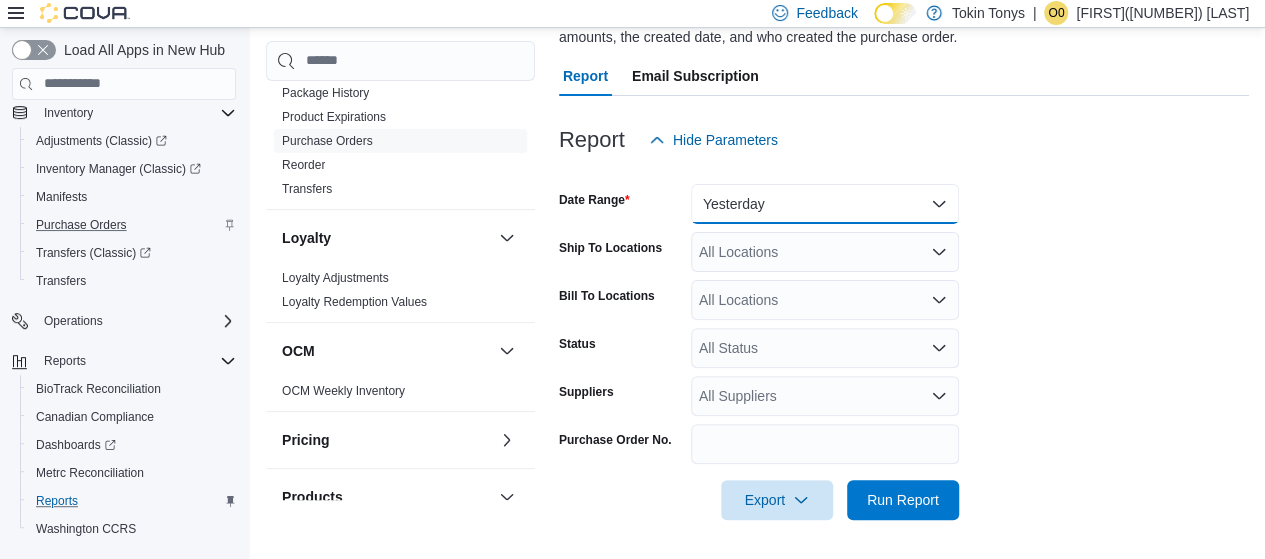 click on "Yesterday" at bounding box center (825, 204) 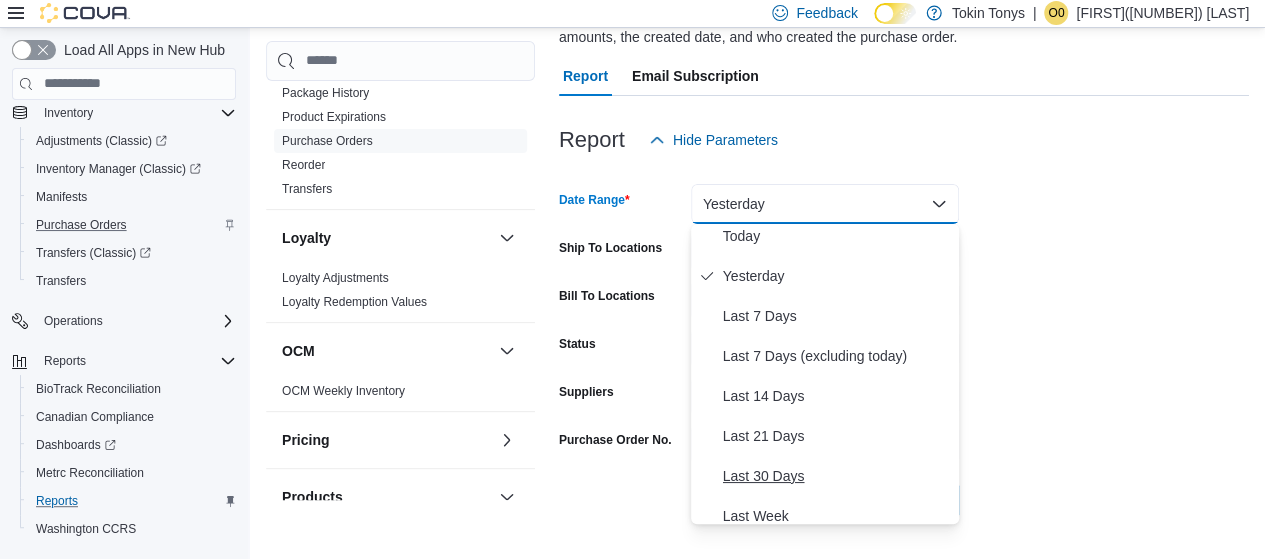 scroll, scrollTop: 0, scrollLeft: 0, axis: both 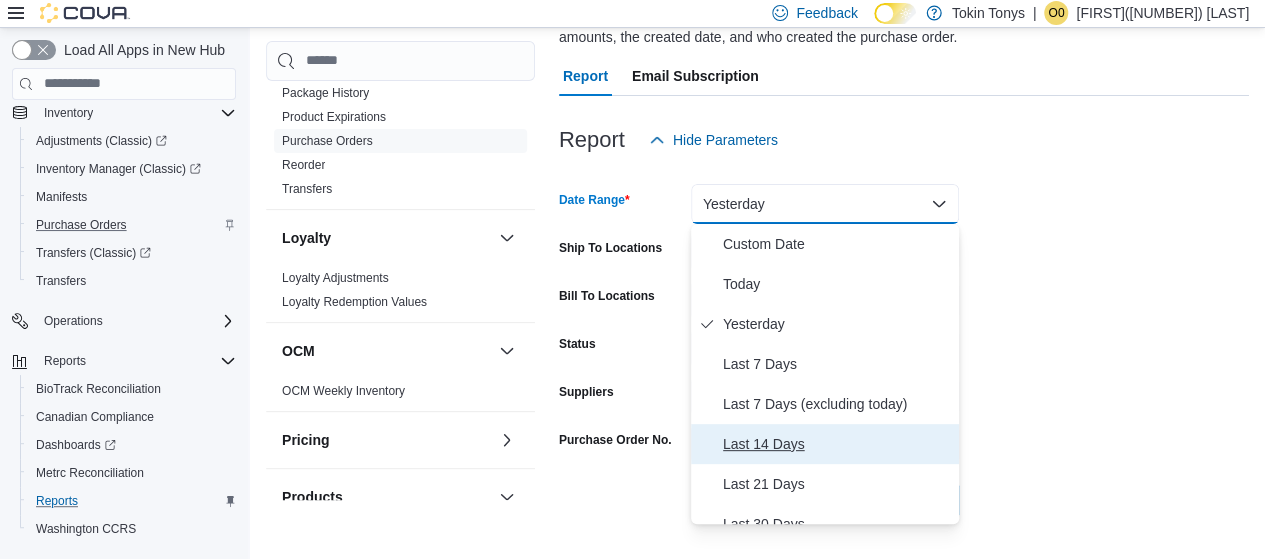 click on "Last 14 Days" at bounding box center [837, 444] 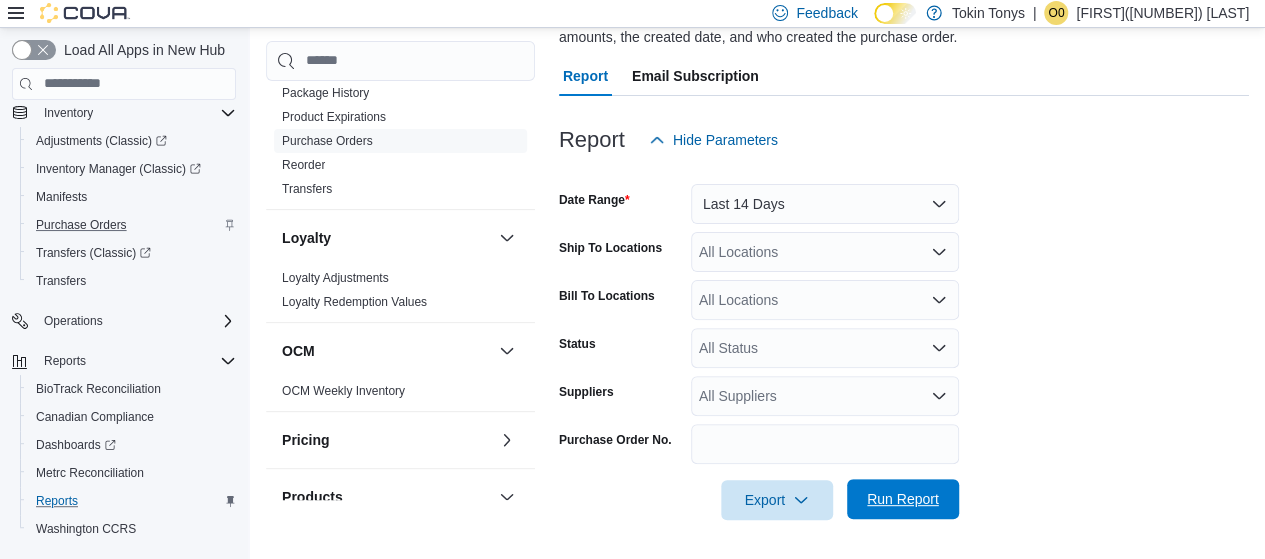 click on "Run Report" at bounding box center (903, 499) 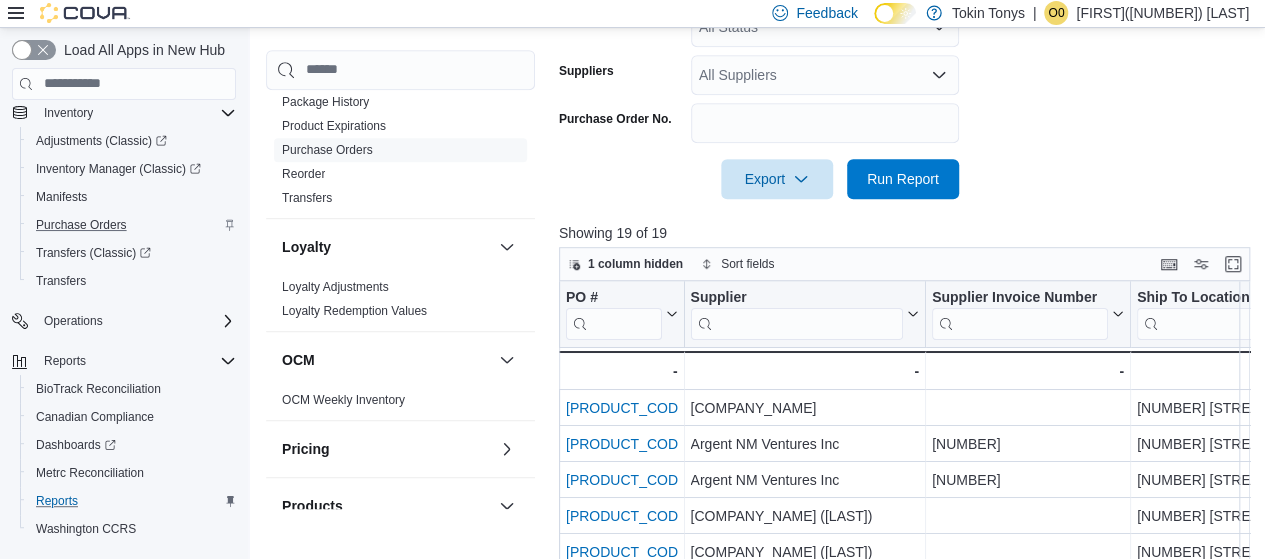 scroll, scrollTop: 647, scrollLeft: 0, axis: vertical 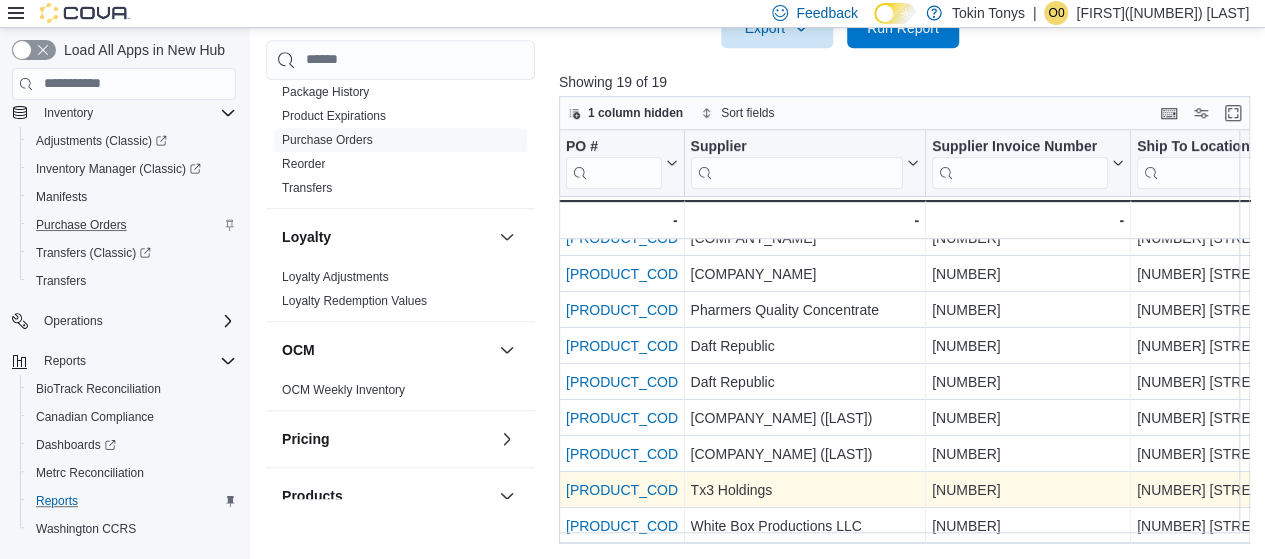 click on "PODF4Q-564" at bounding box center (628, 490) 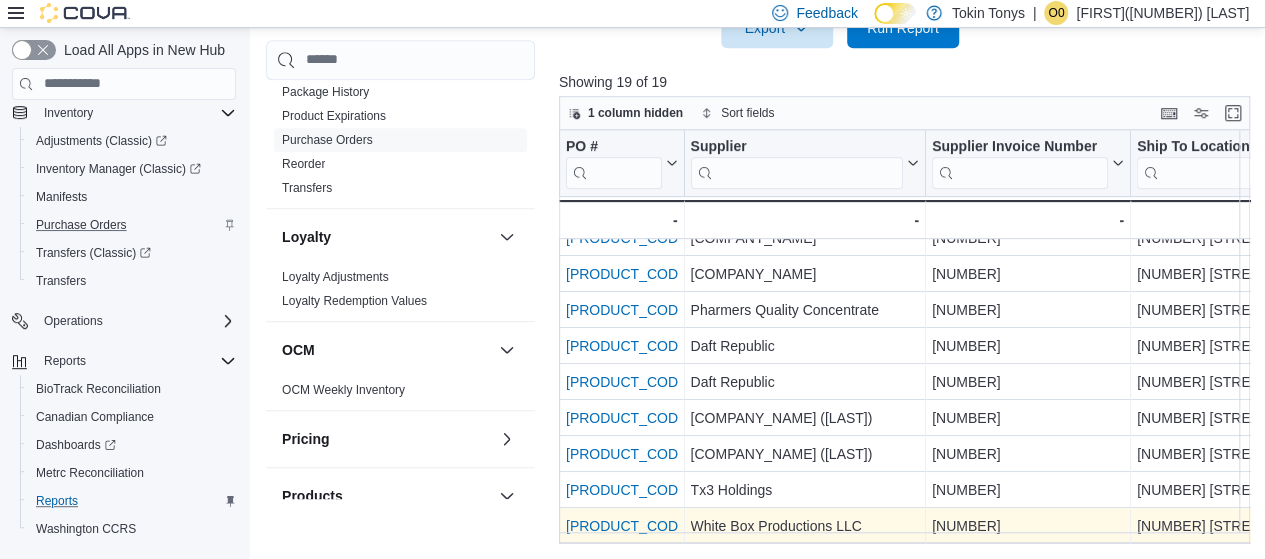 click on "PODF4Q-565" at bounding box center (628, 526) 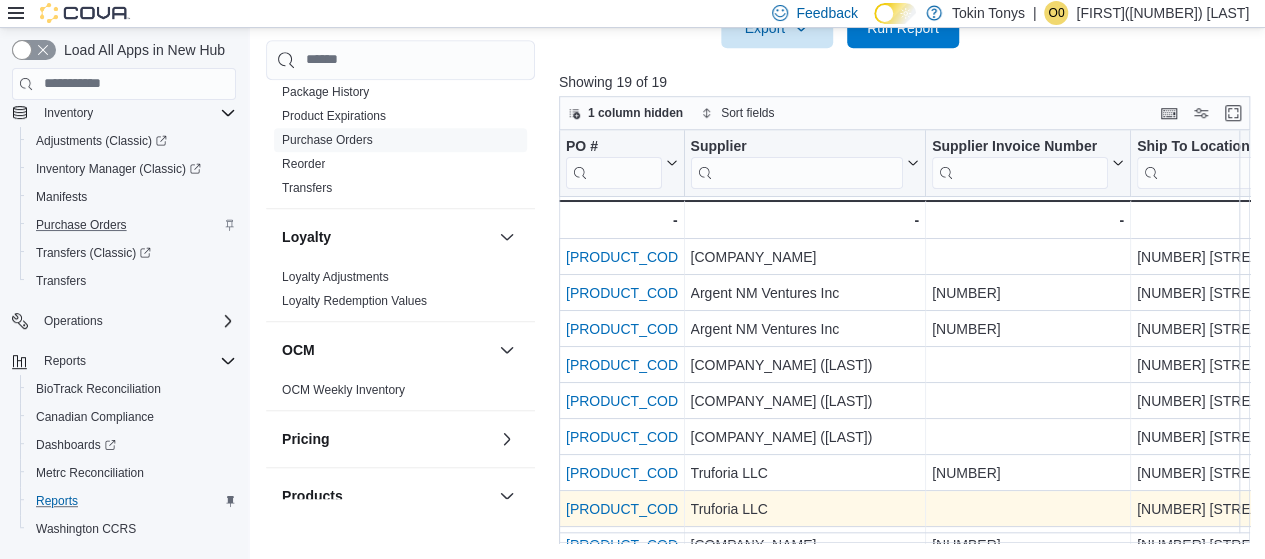 scroll, scrollTop: 200, scrollLeft: 0, axis: vertical 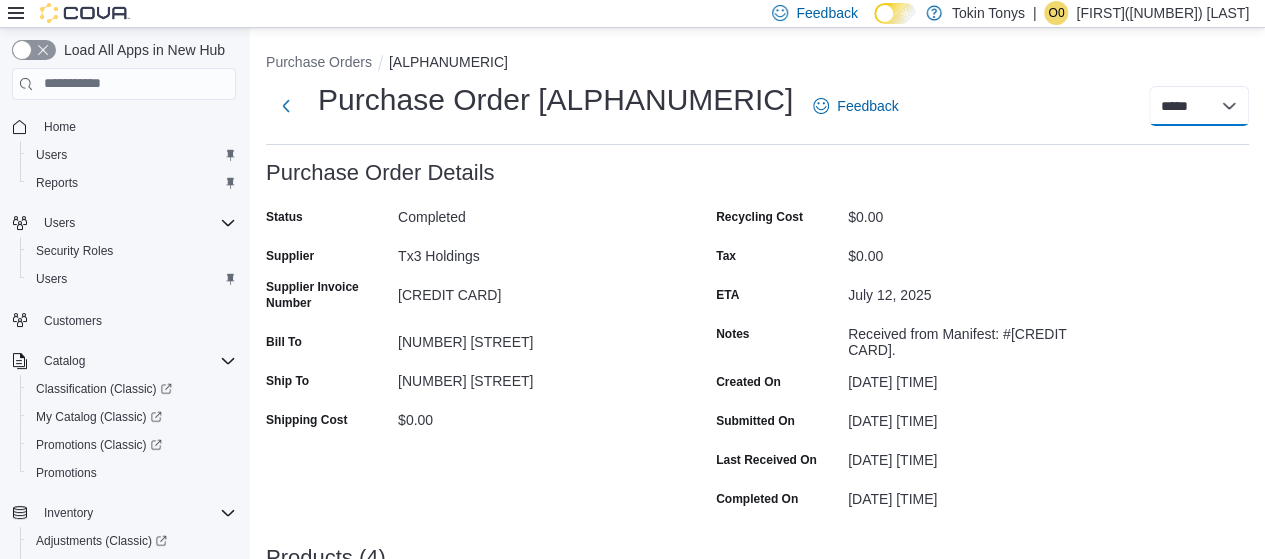 click on "***** *****" at bounding box center [1199, 106] 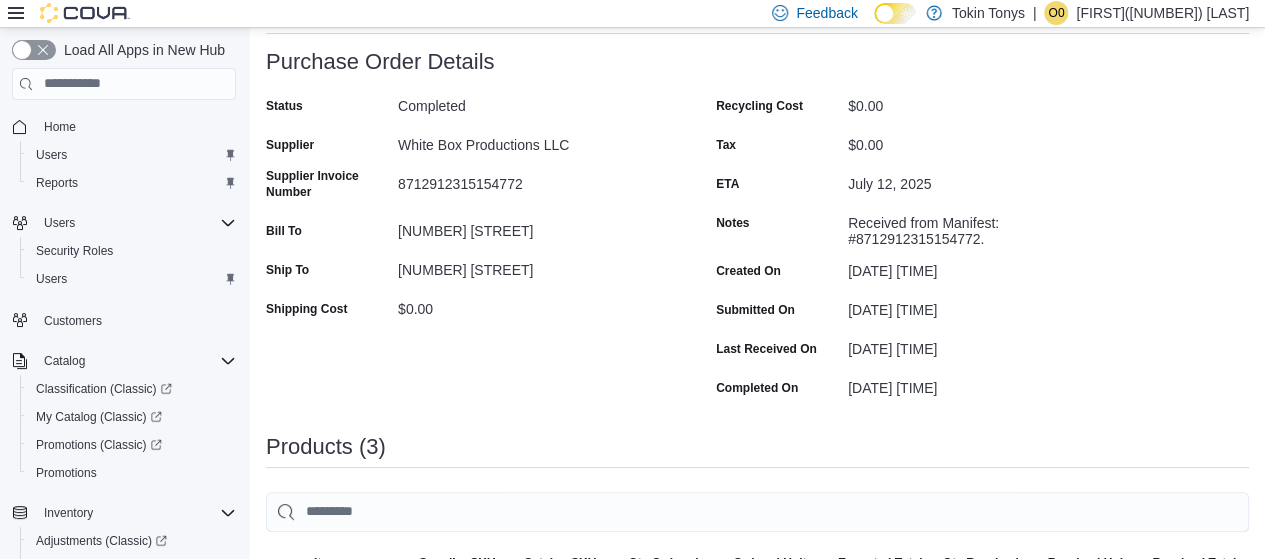 scroll, scrollTop: 0, scrollLeft: 0, axis: both 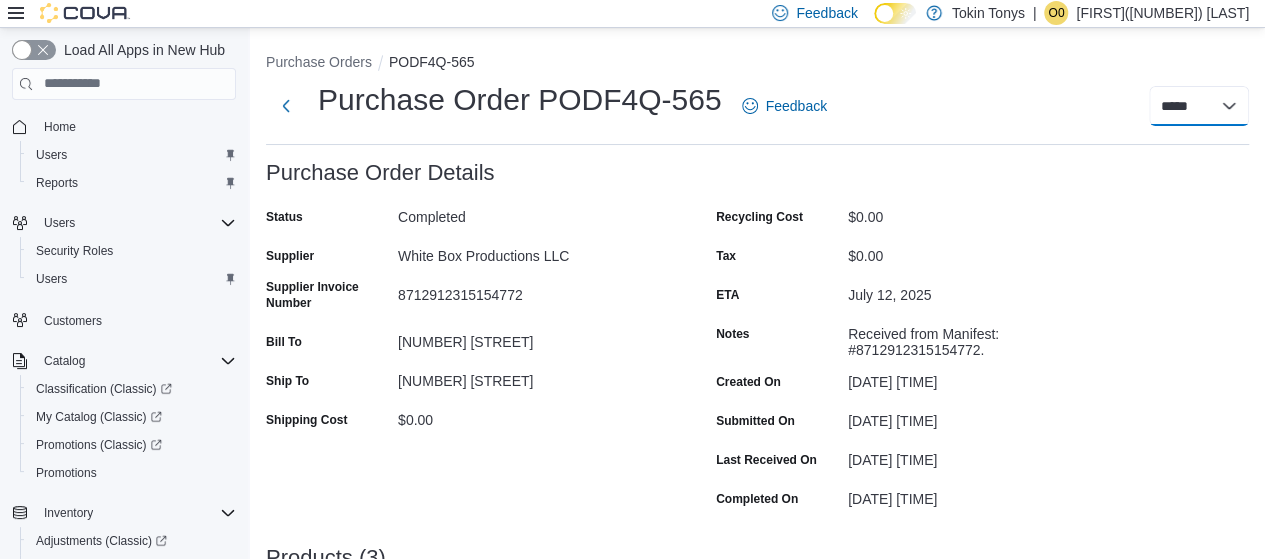 click on "***** *****" at bounding box center (1199, 106) 